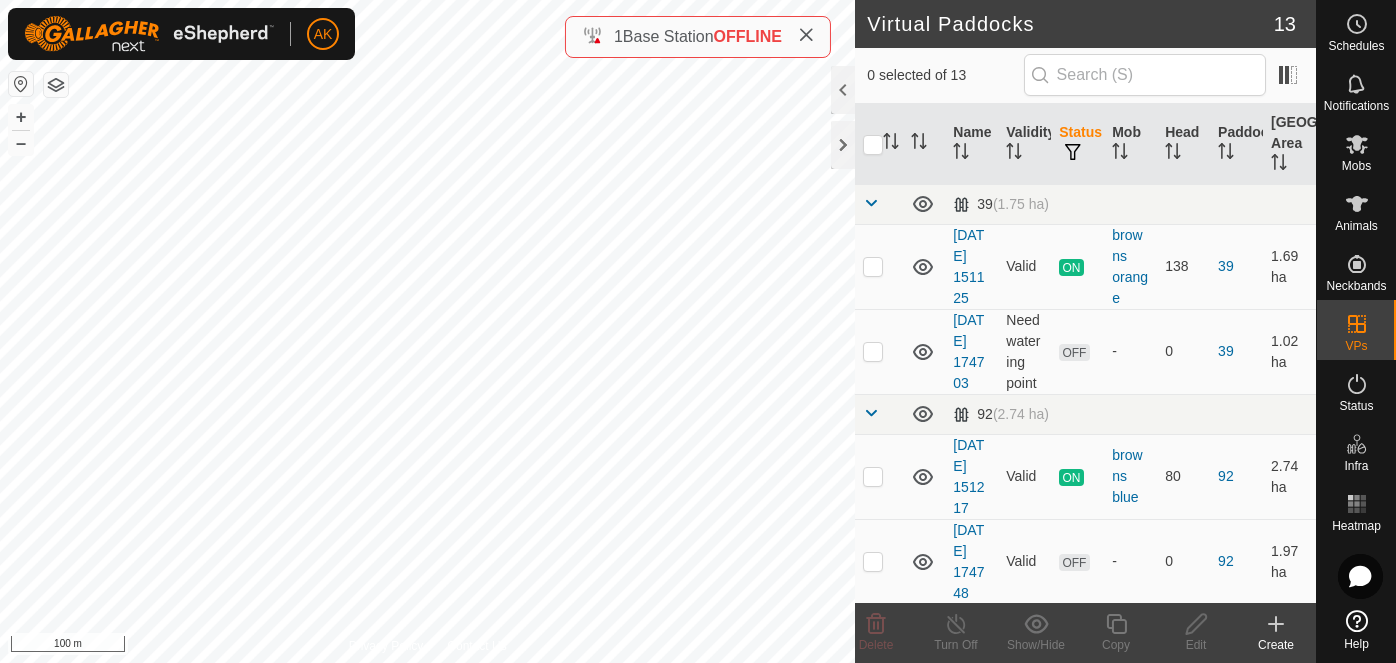 scroll, scrollTop: 0, scrollLeft: 0, axis: both 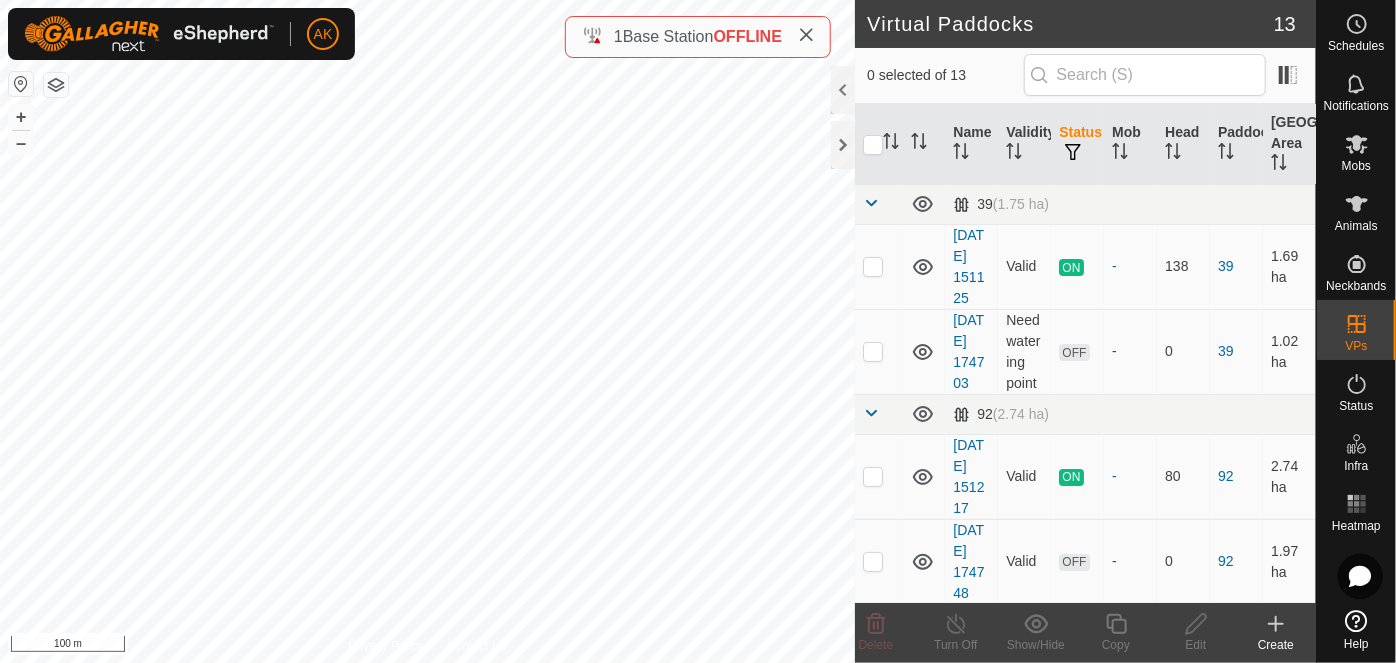checkbox on "true" 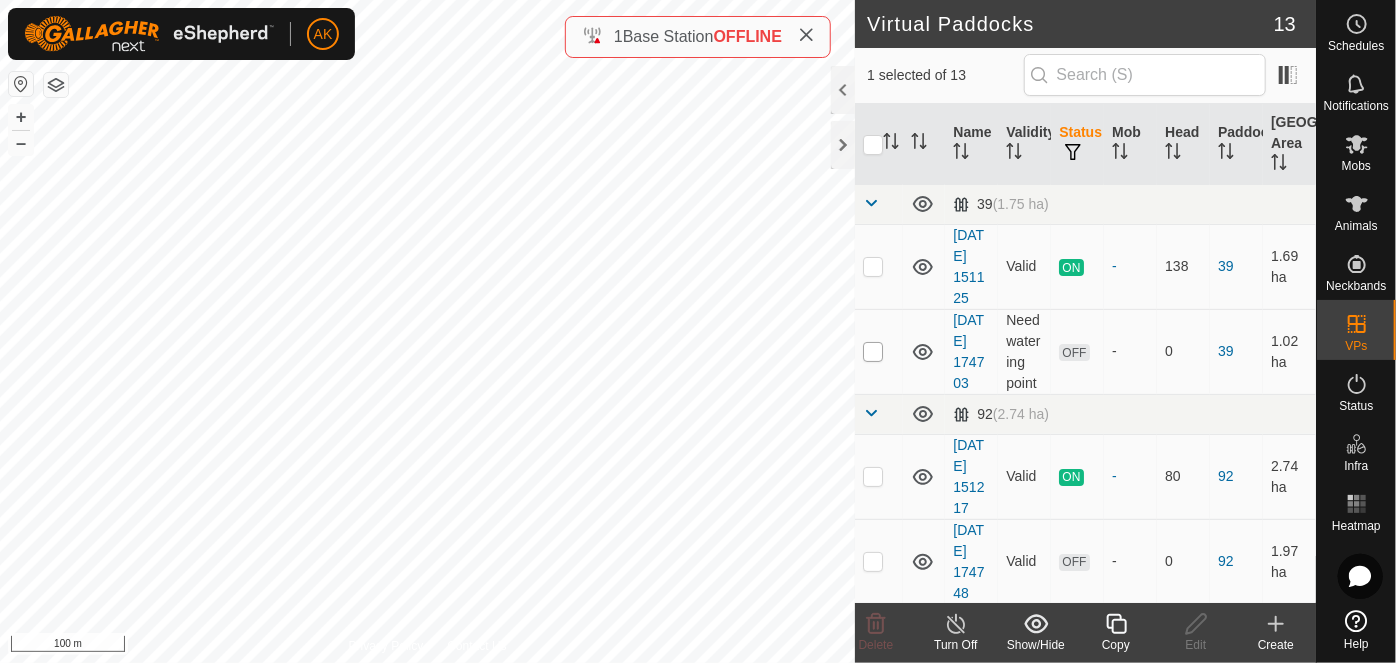 click at bounding box center (873, 352) 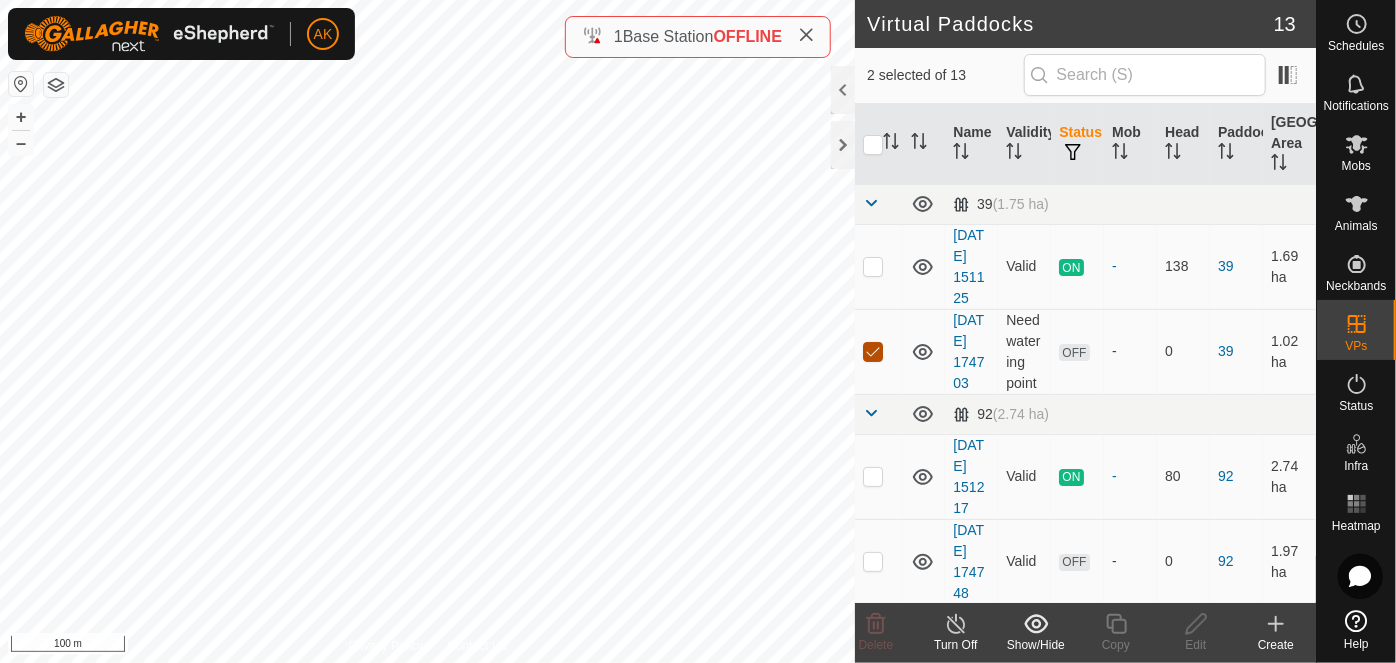 click at bounding box center (873, 352) 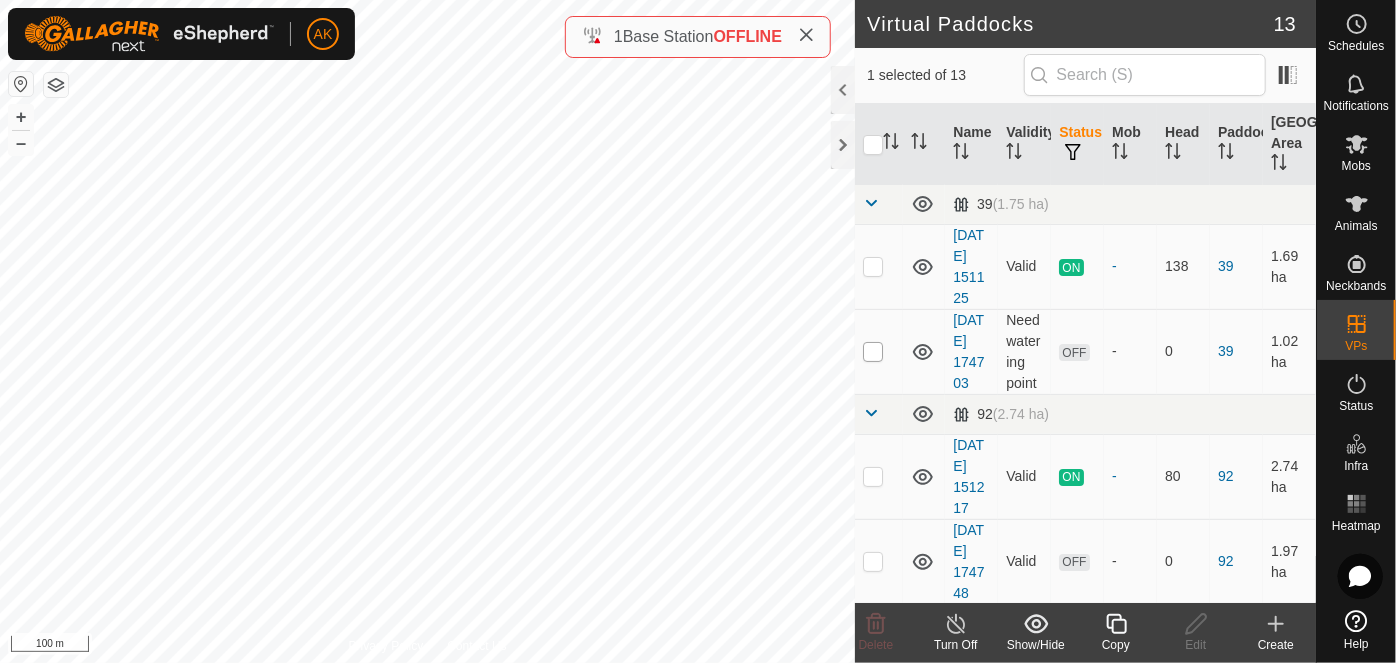 click at bounding box center (873, 352) 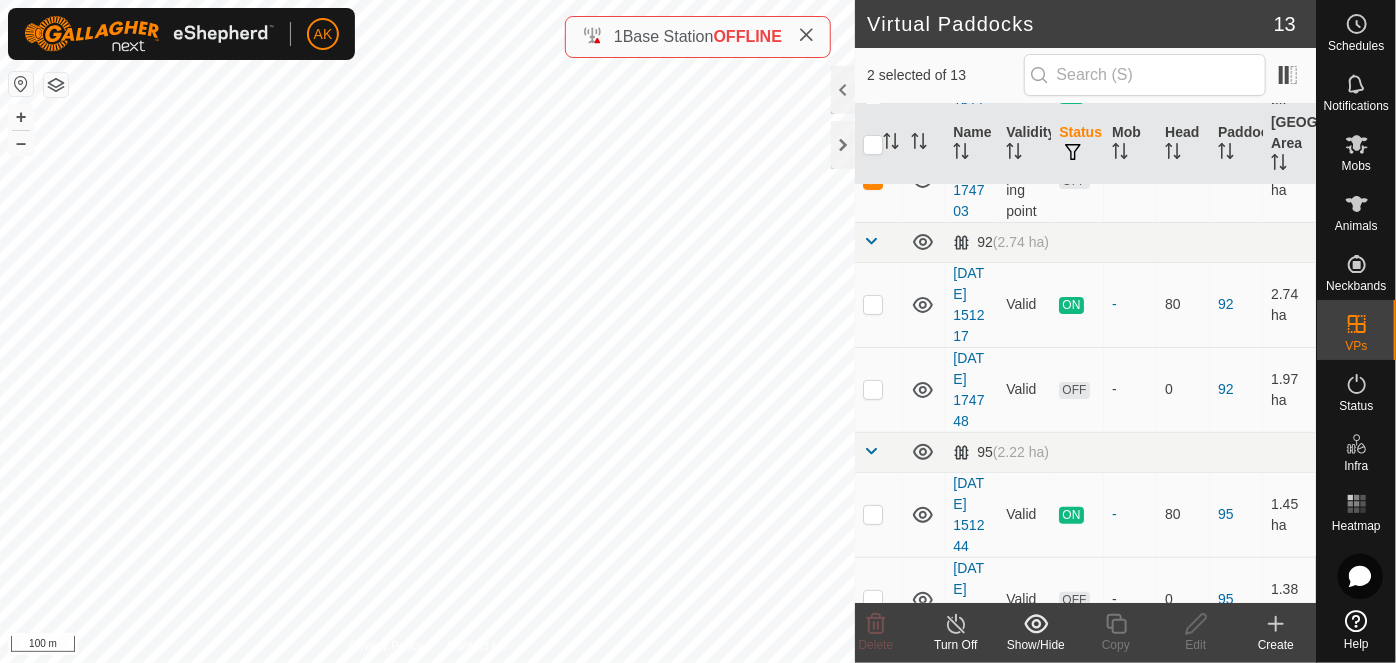 scroll, scrollTop: 181, scrollLeft: 0, axis: vertical 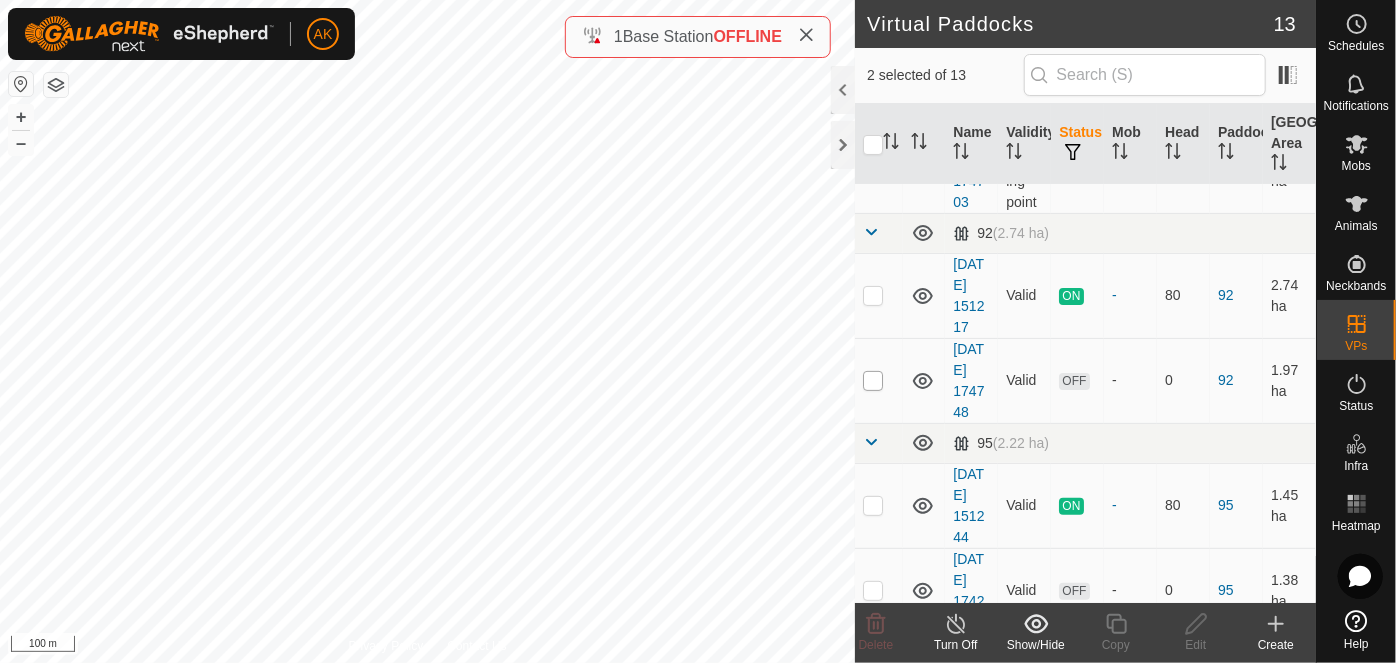 click at bounding box center [873, 381] 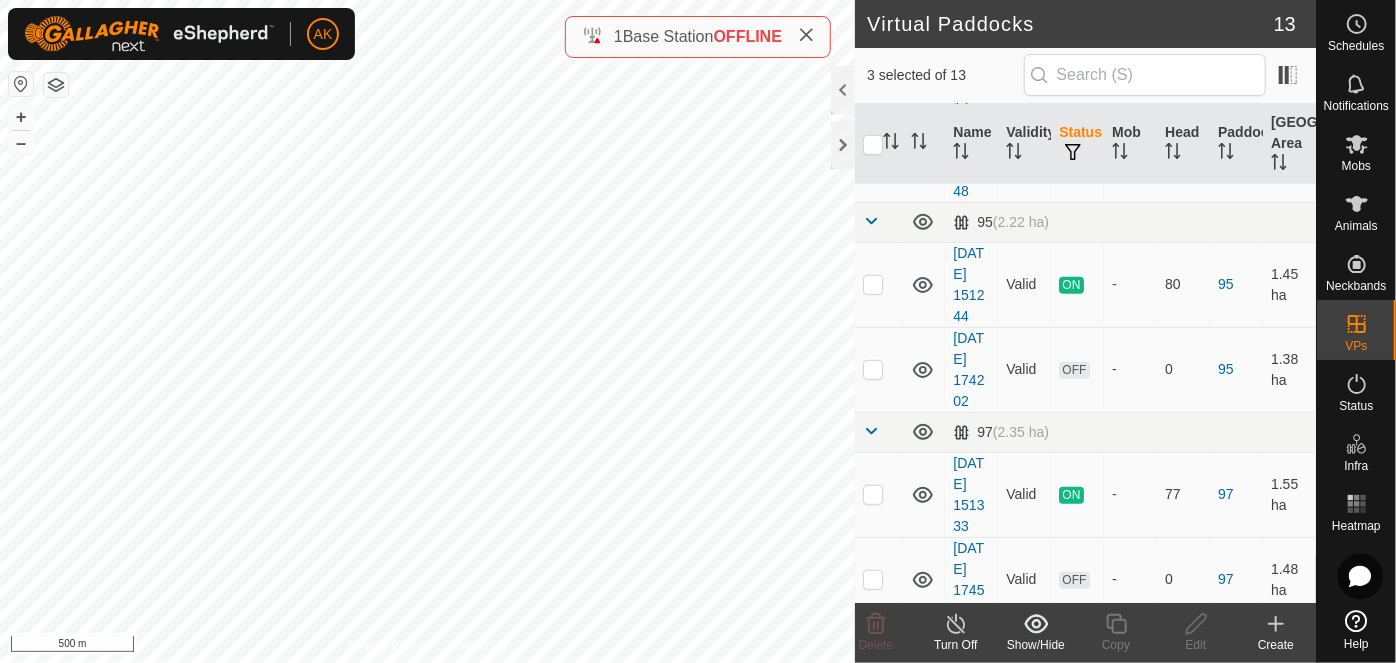 scroll, scrollTop: 454, scrollLeft: 0, axis: vertical 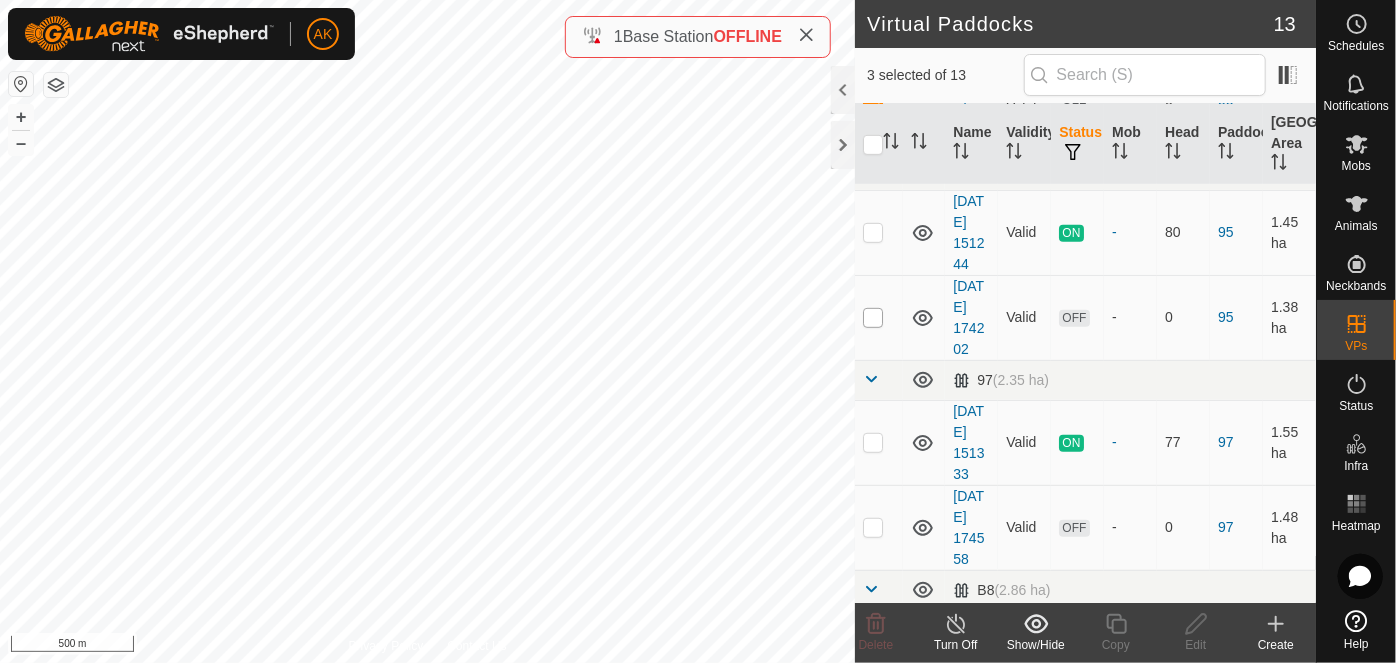click at bounding box center (873, 318) 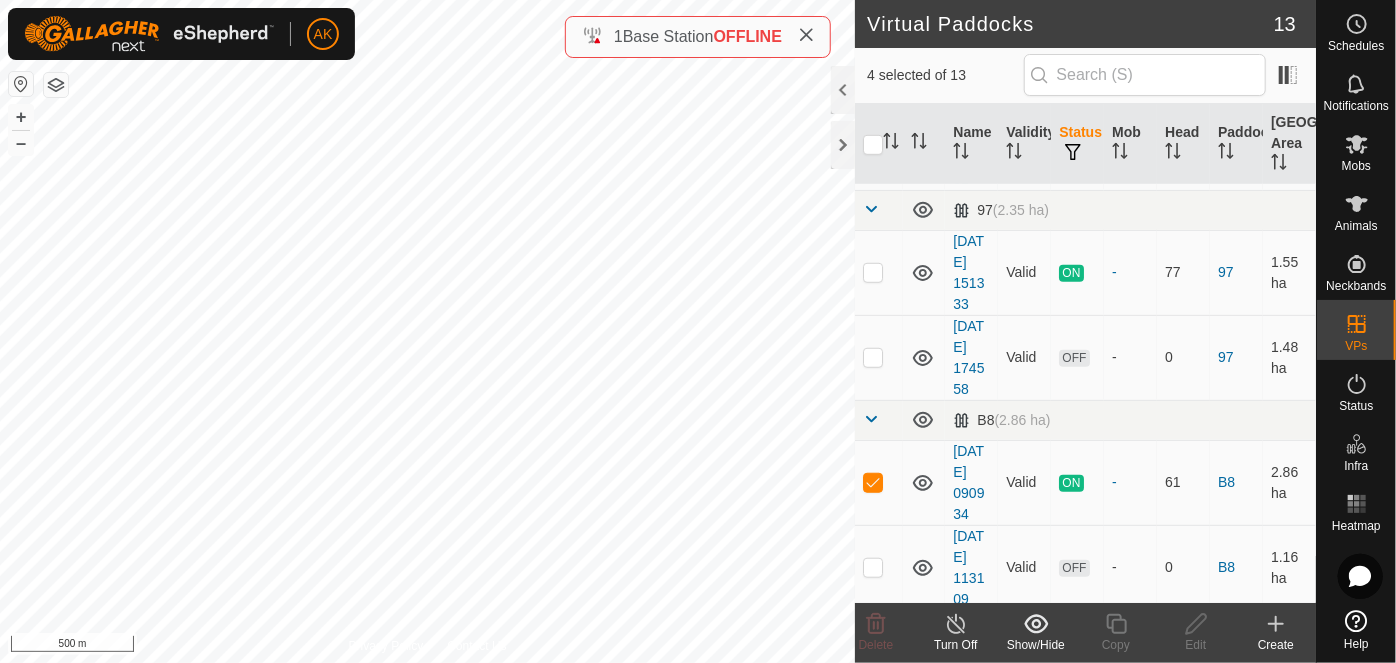 scroll, scrollTop: 636, scrollLeft: 0, axis: vertical 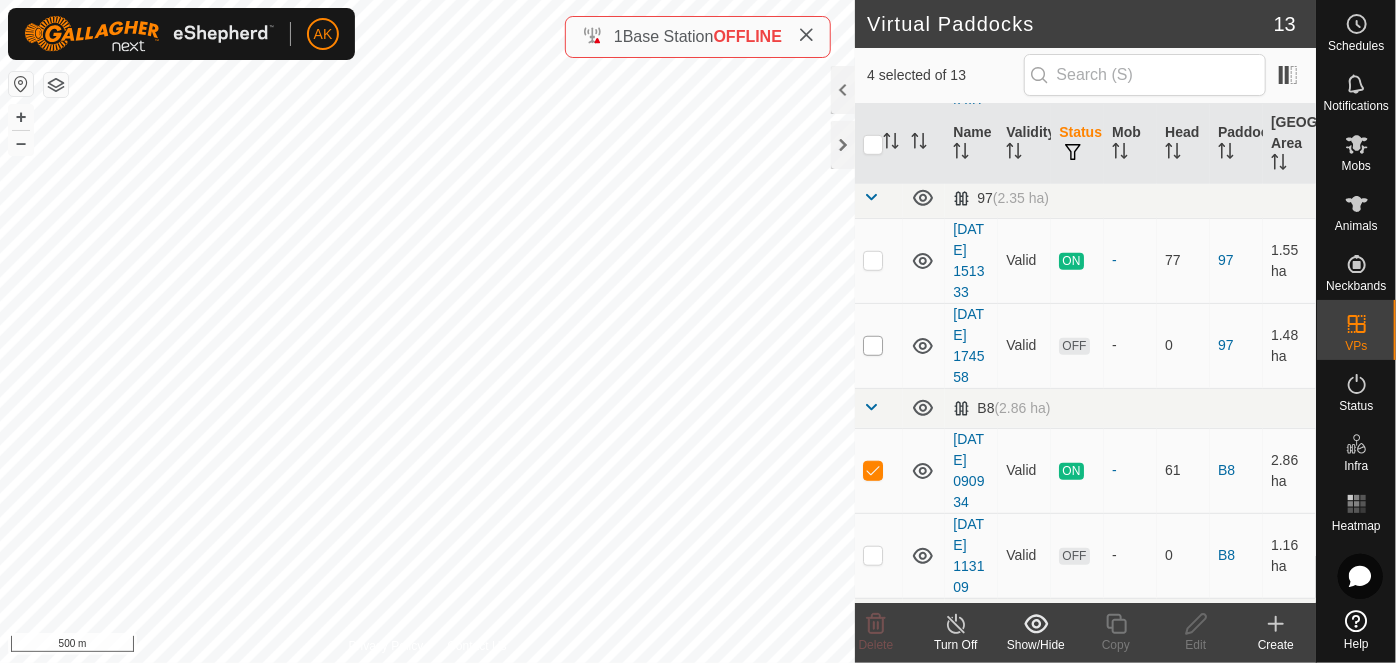 click at bounding box center [873, 346] 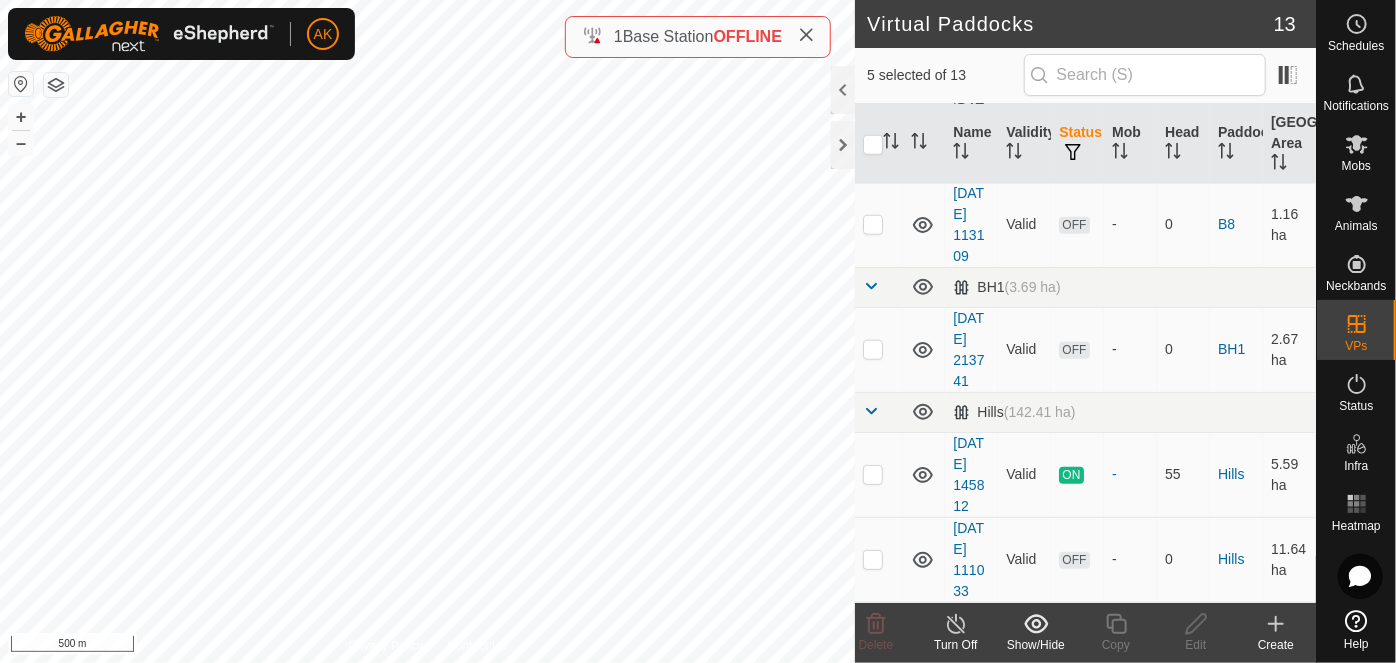 scroll, scrollTop: 1090, scrollLeft: 0, axis: vertical 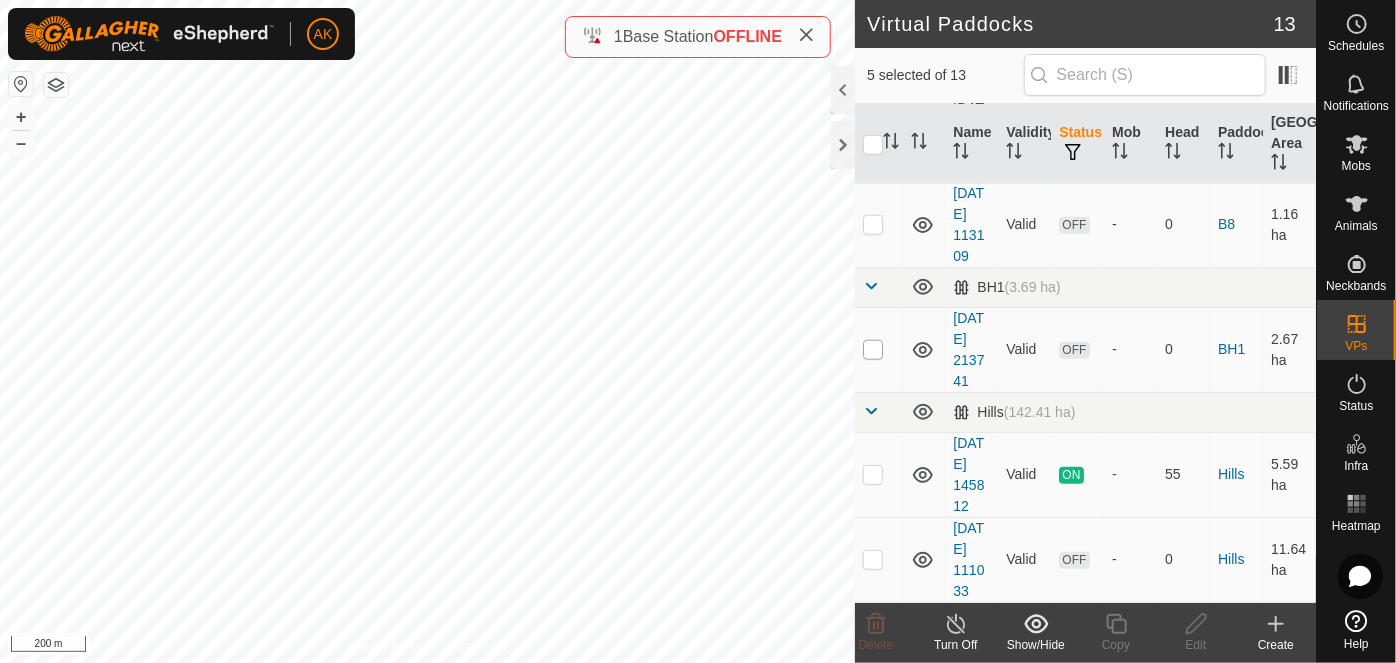 click at bounding box center [873, 350] 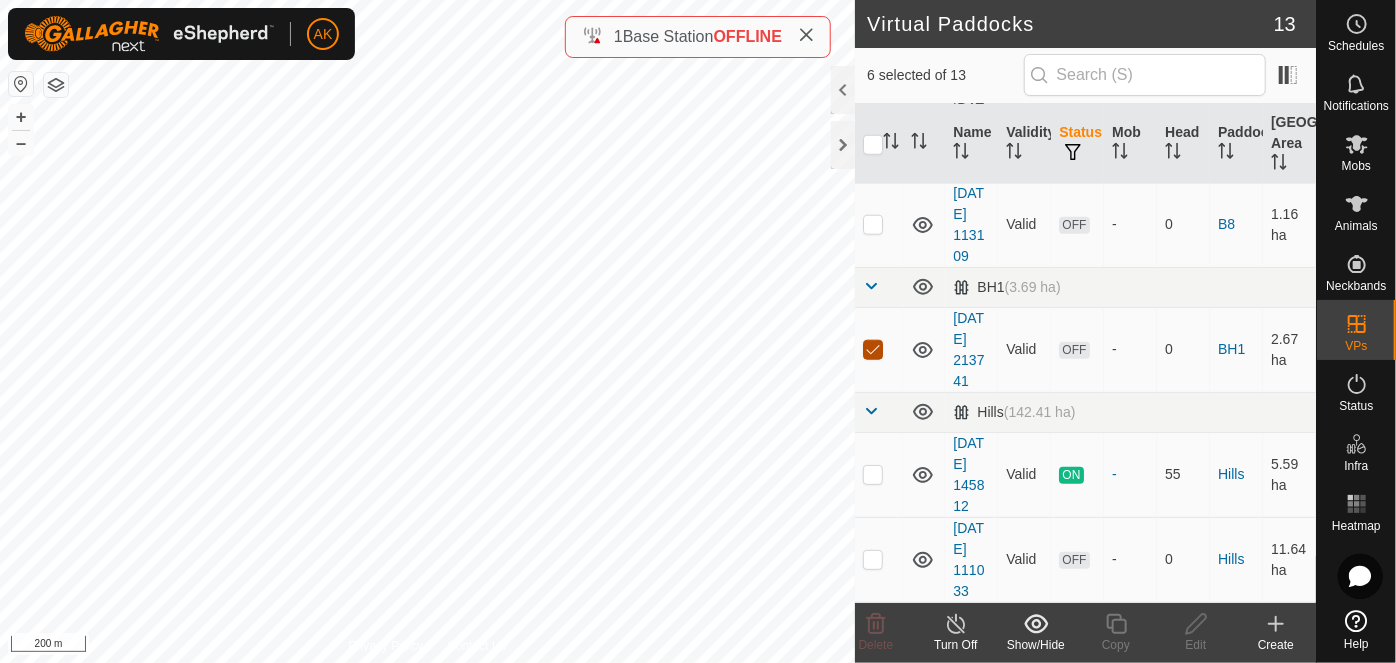 scroll, scrollTop: 1234, scrollLeft: 0, axis: vertical 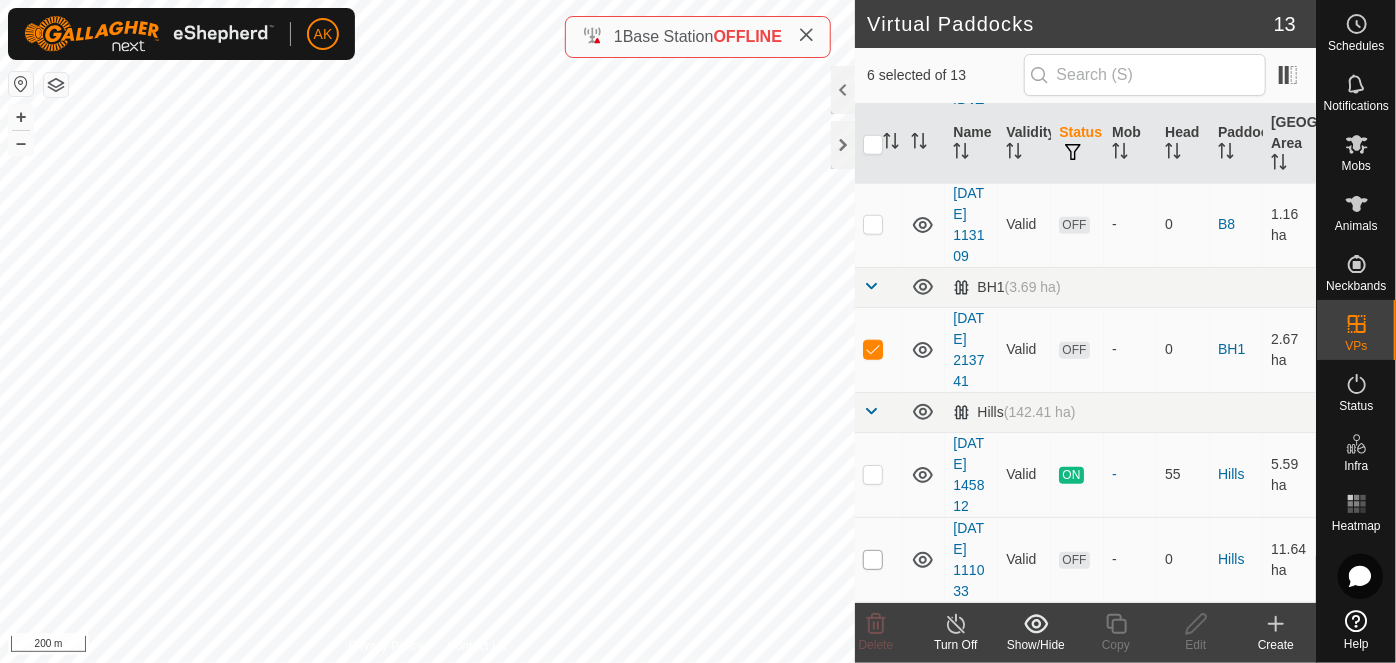 click at bounding box center (873, 560) 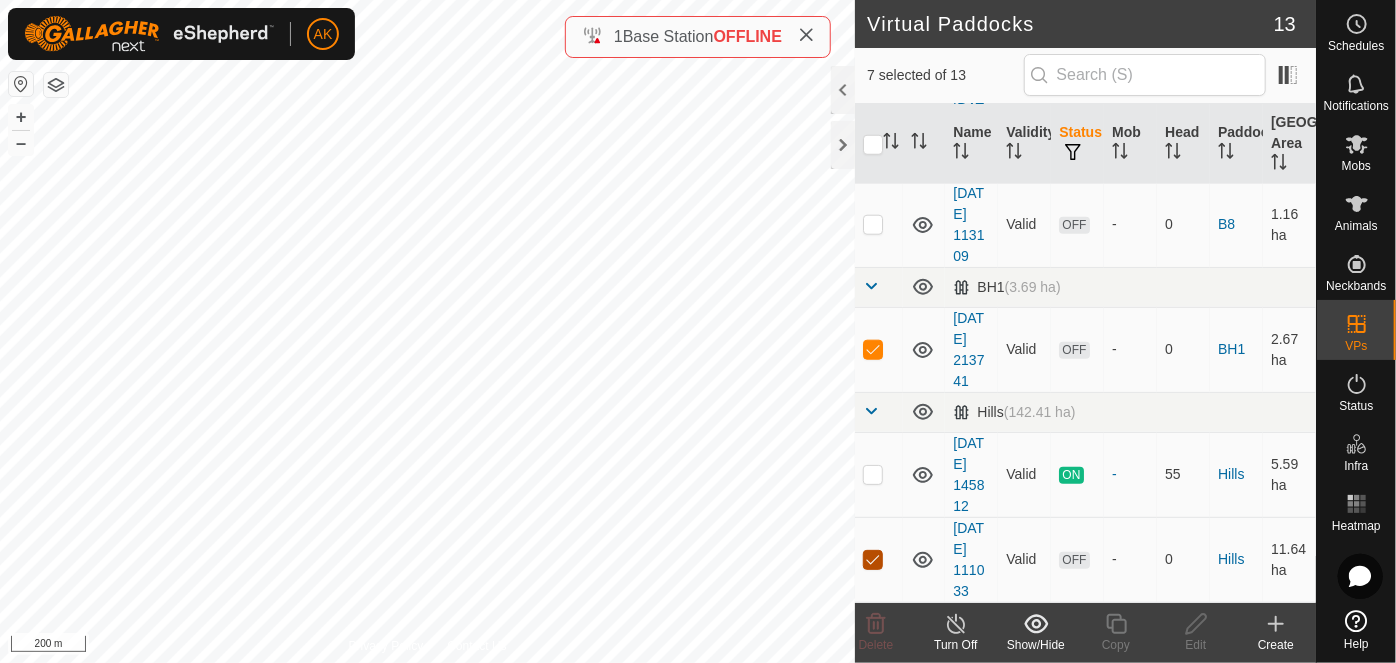 click at bounding box center [873, 560] 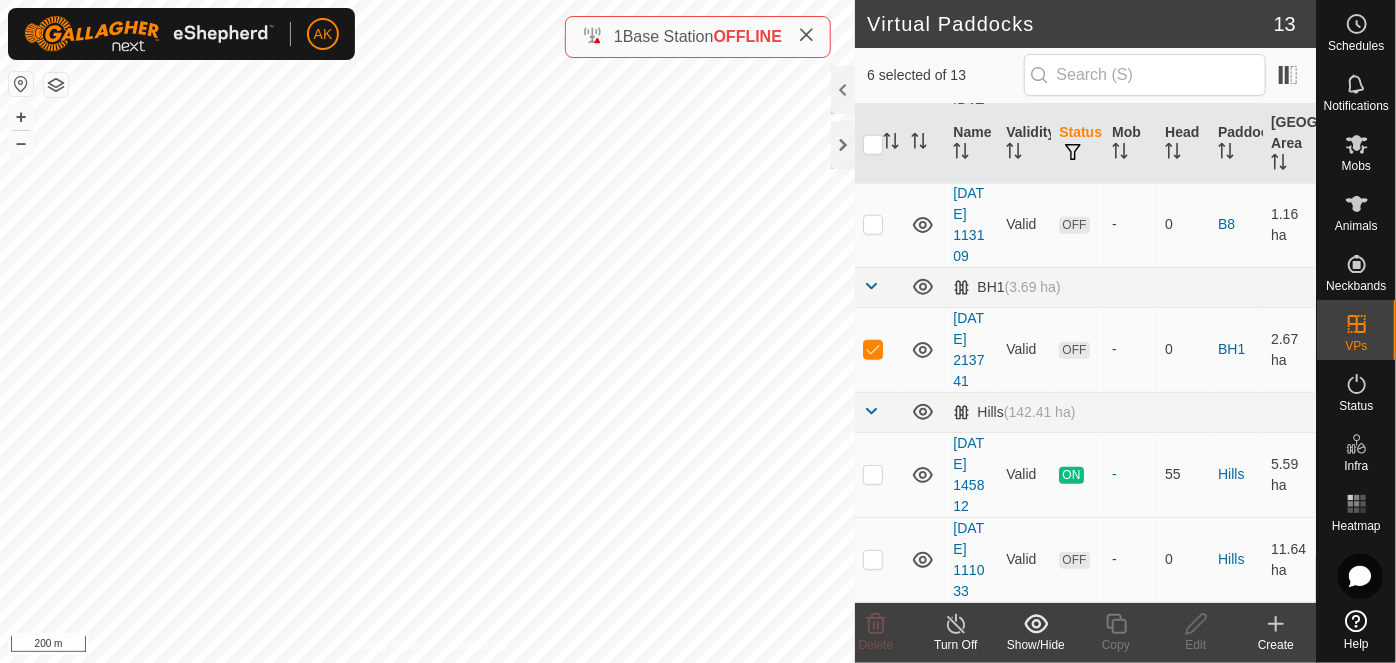 scroll, scrollTop: 1053, scrollLeft: 0, axis: vertical 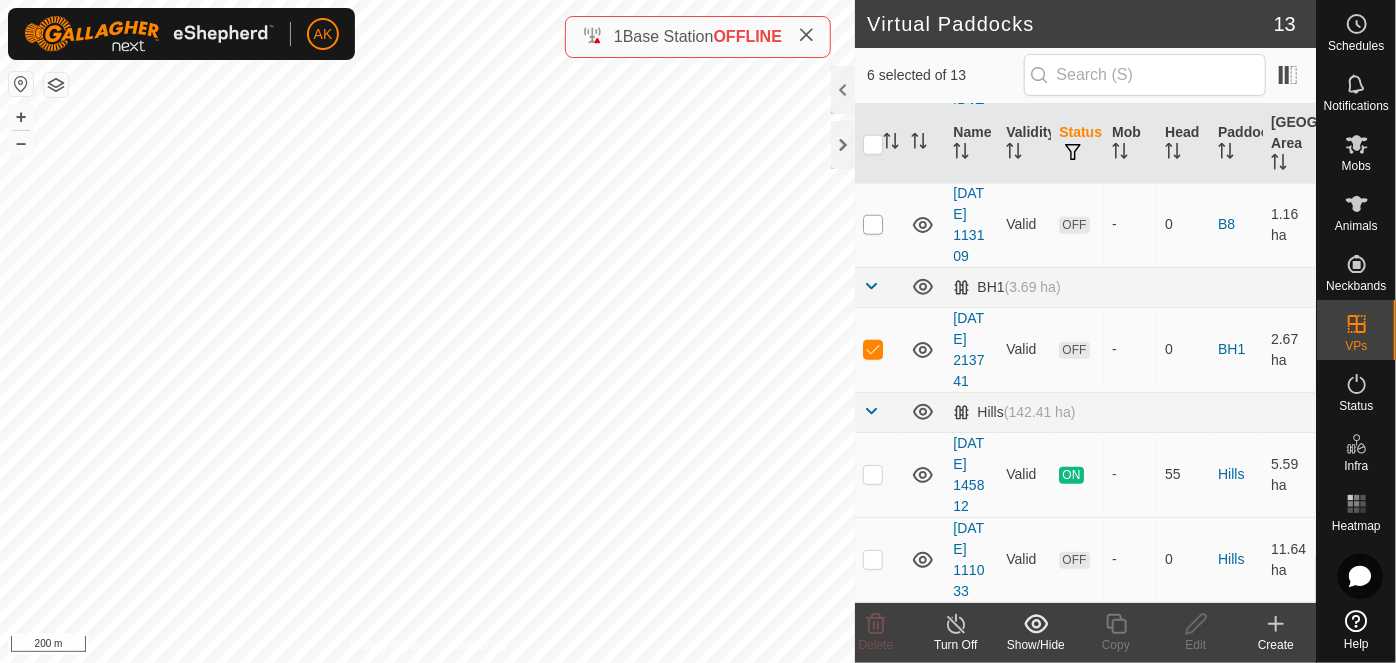 click at bounding box center (873, 225) 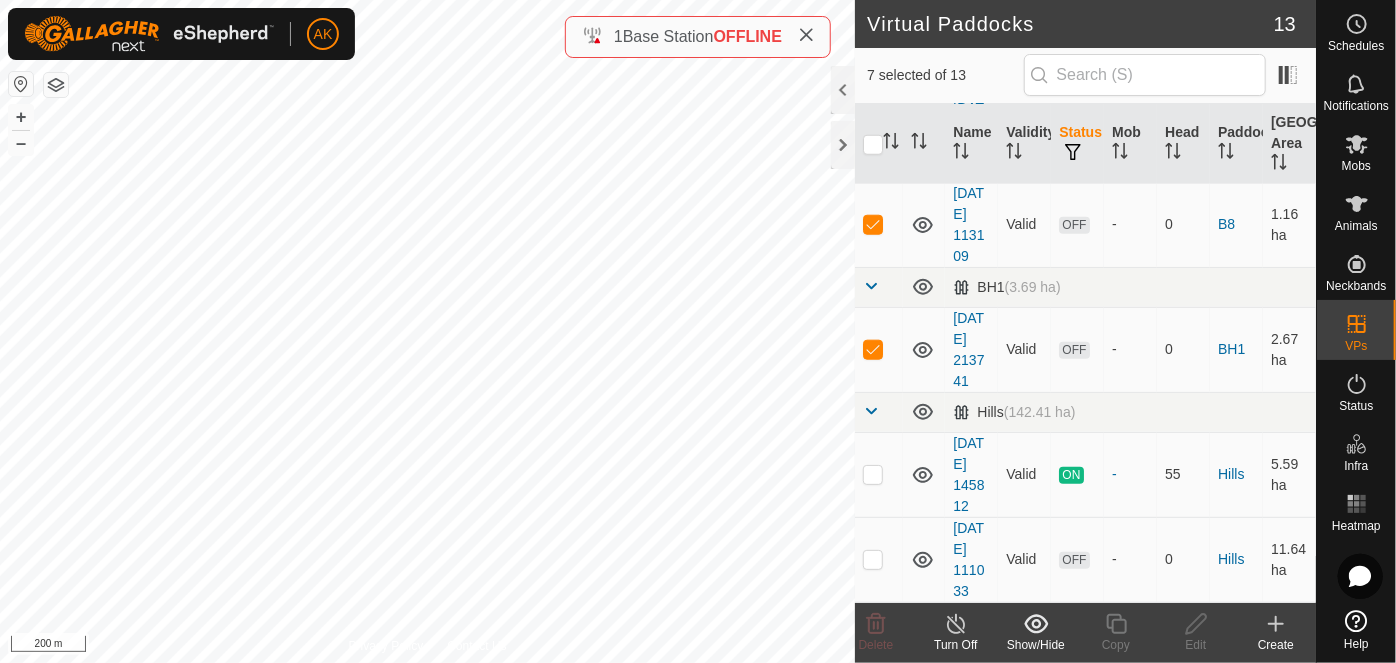 click at bounding box center (873, 140) 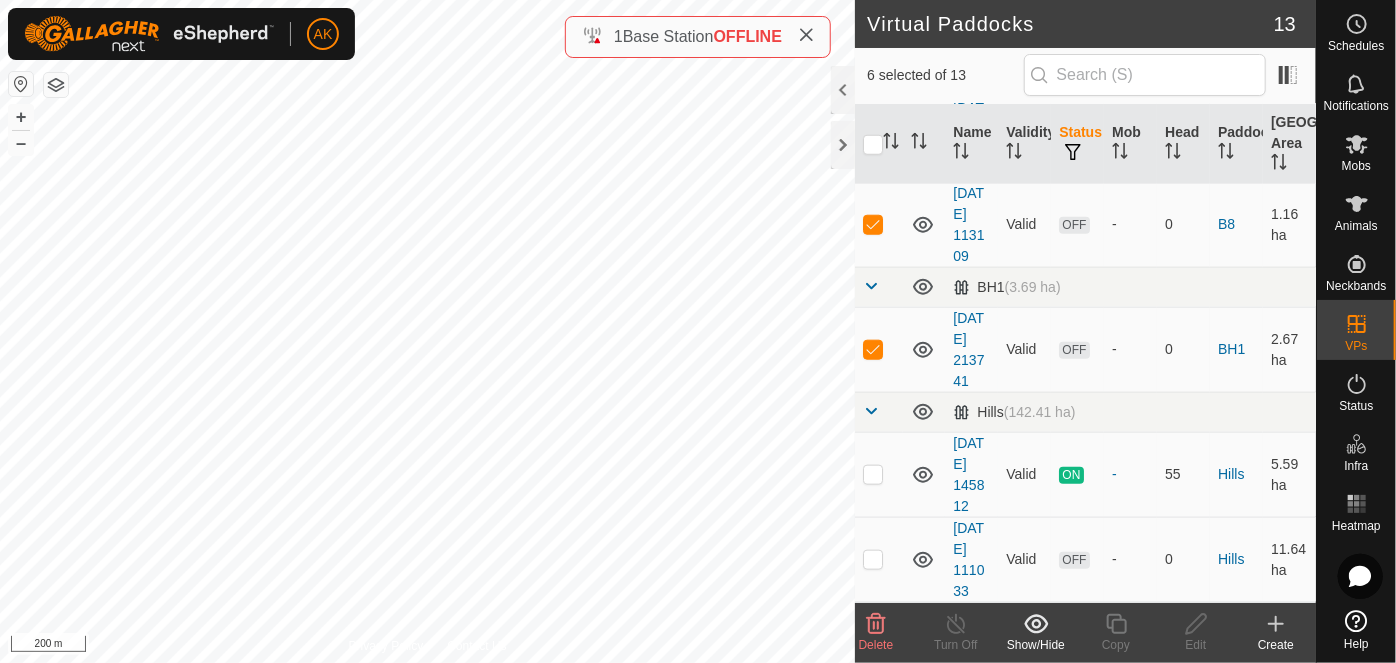 click 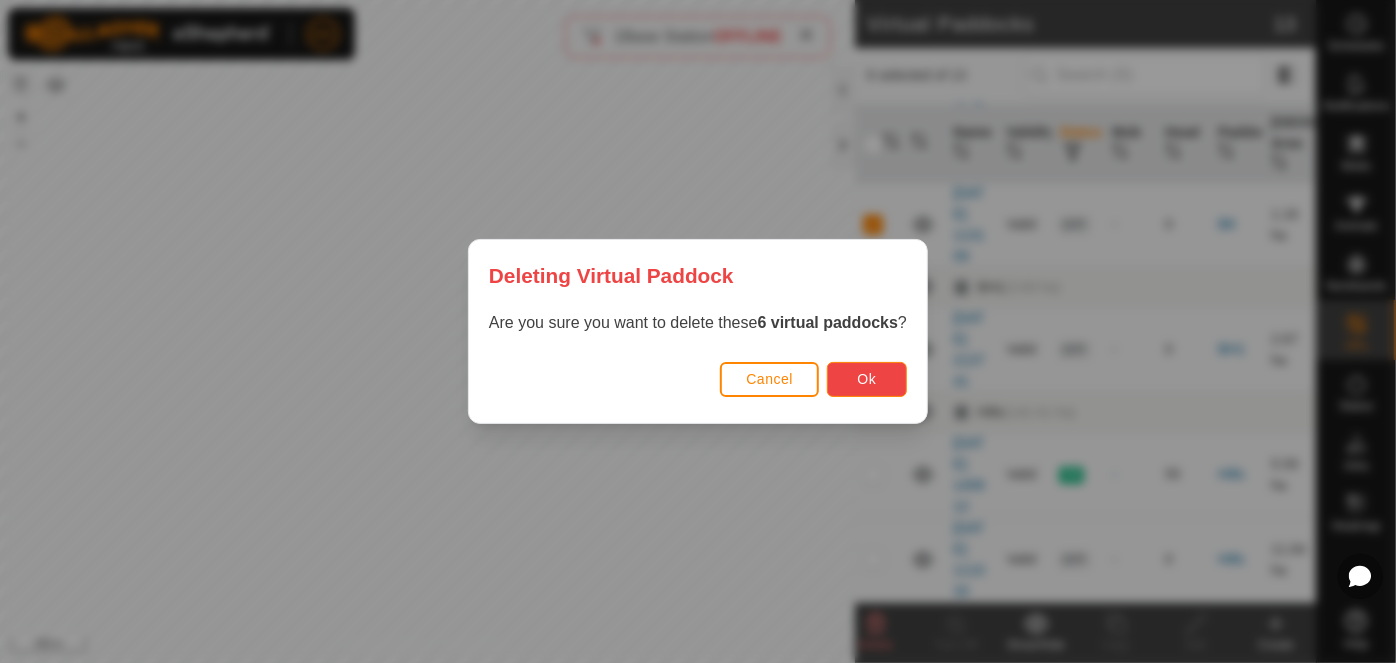 click on "Ok" at bounding box center (867, 379) 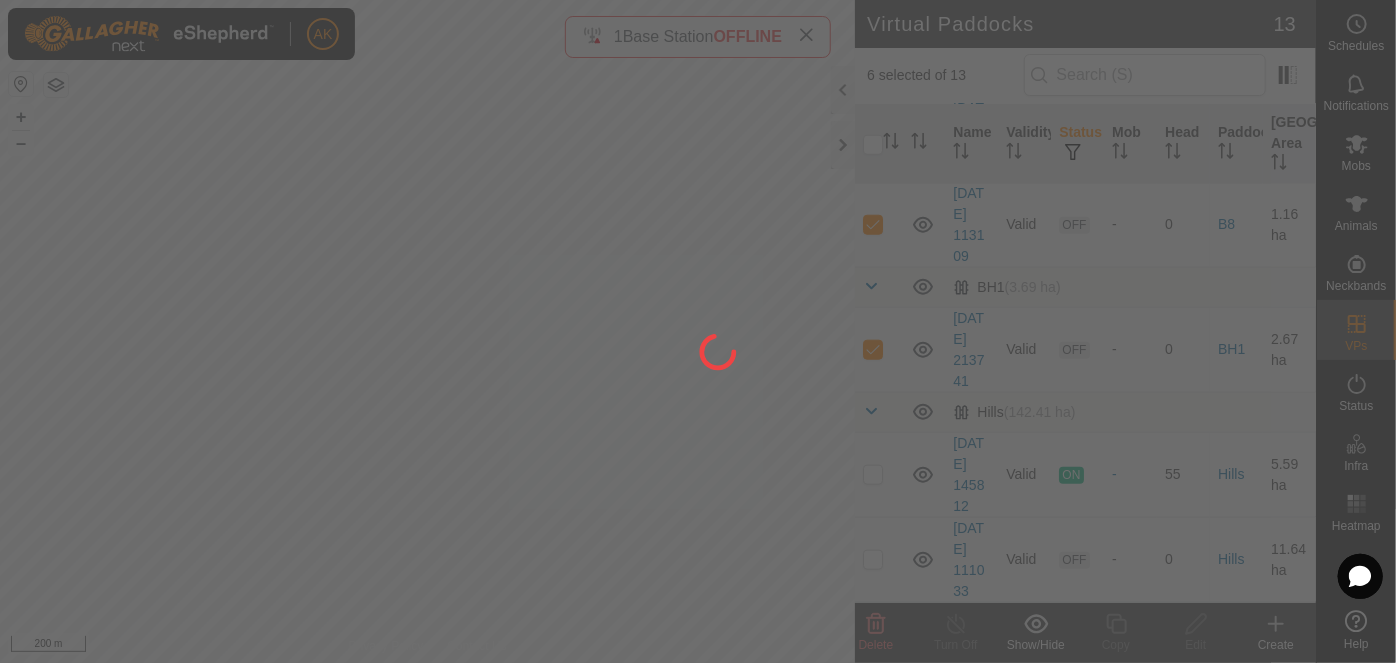 checkbox on "false" 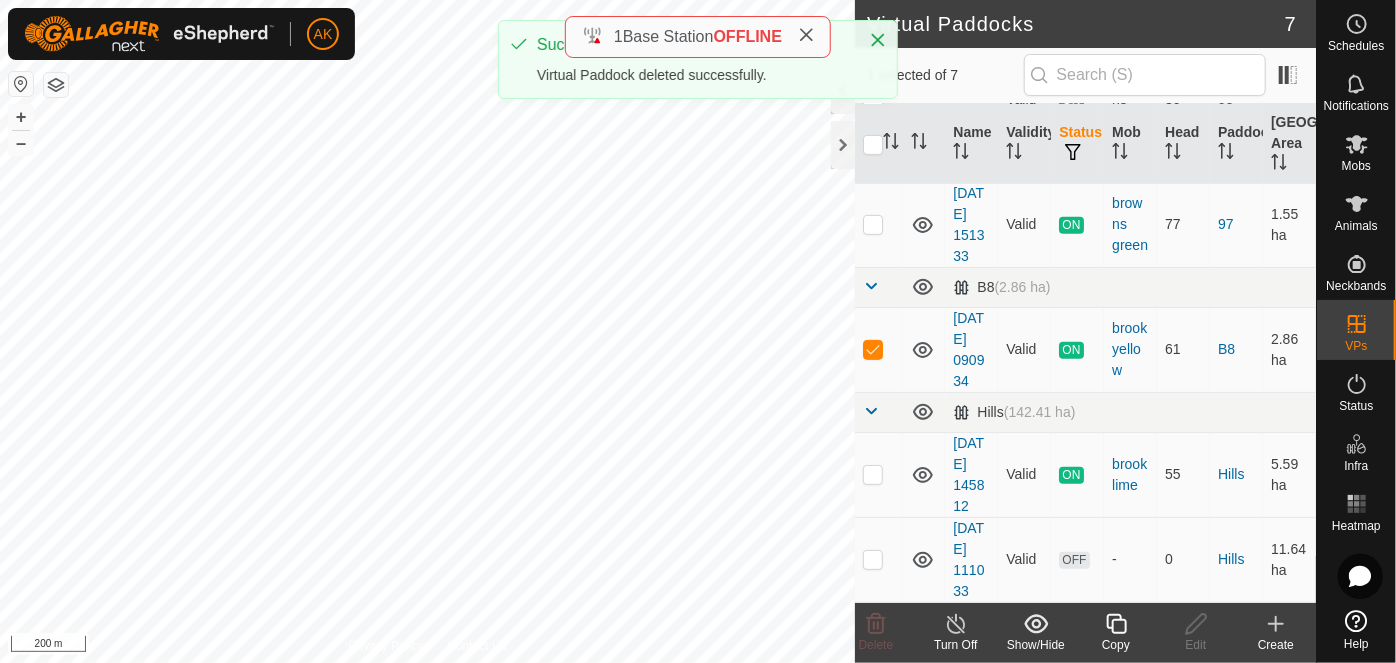 scroll, scrollTop: 560, scrollLeft: 0, axis: vertical 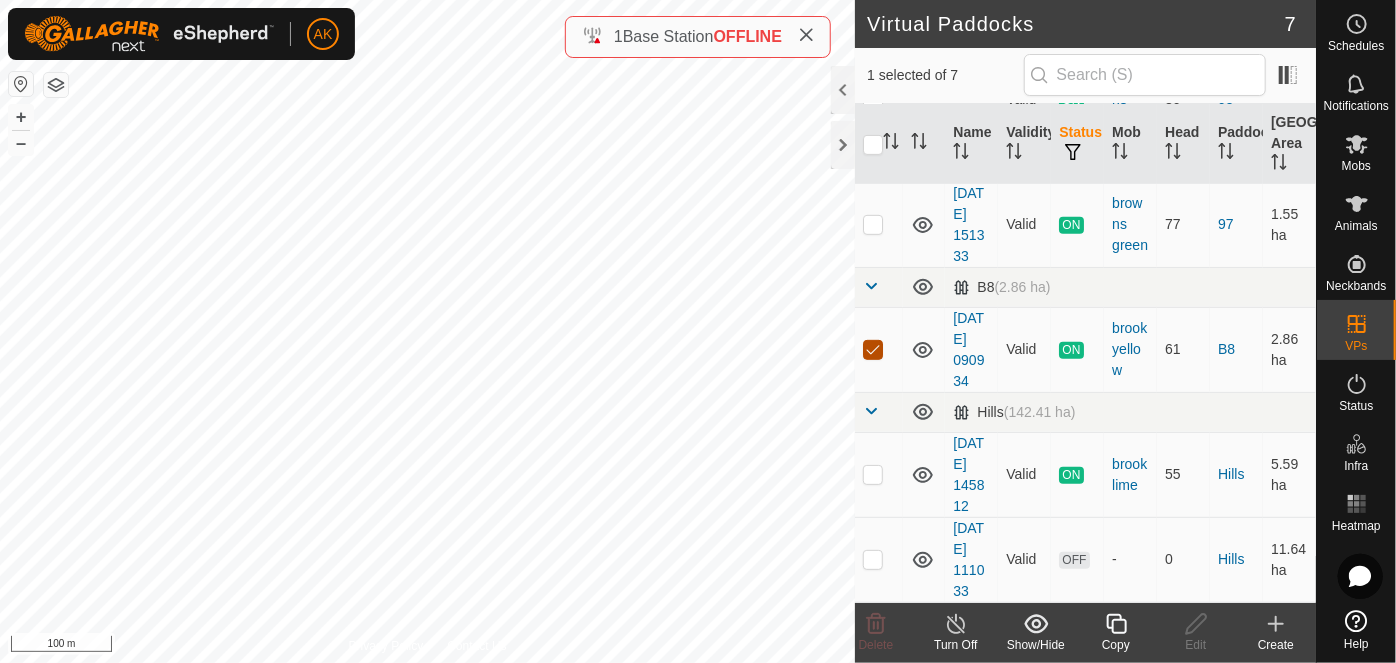 click at bounding box center (873, 350) 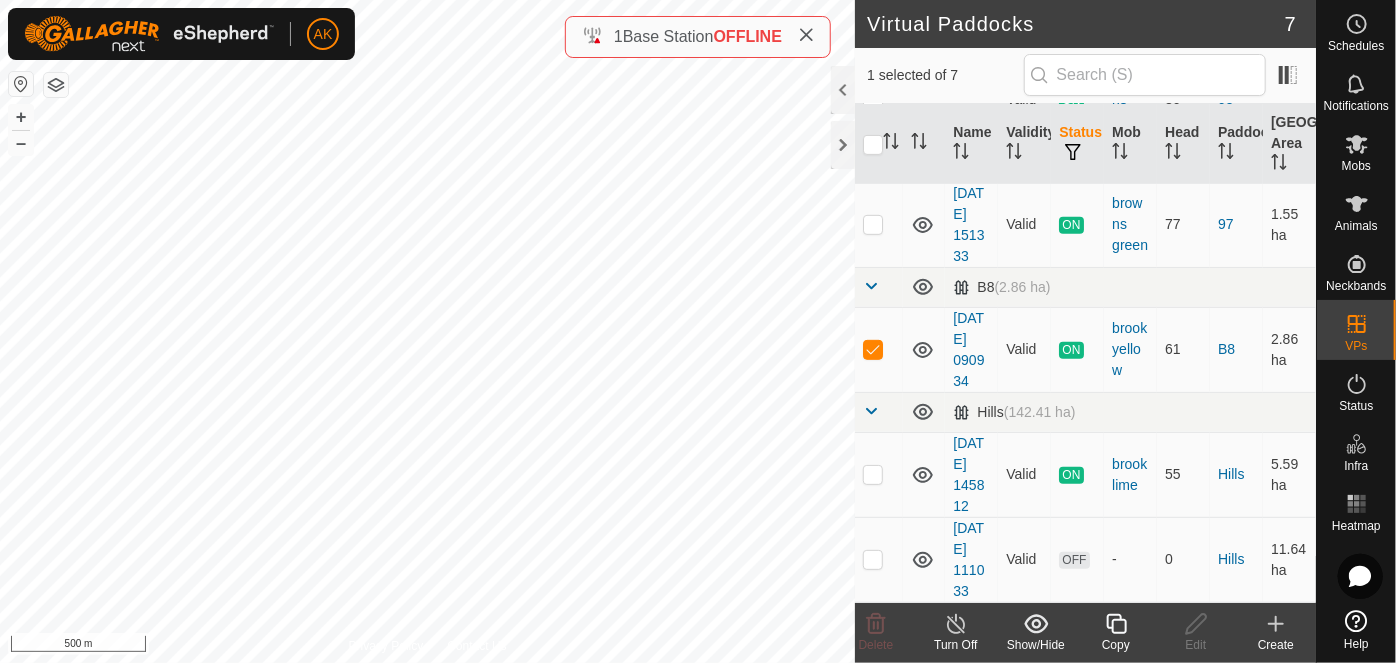 scroll, scrollTop: 545, scrollLeft: 0, axis: vertical 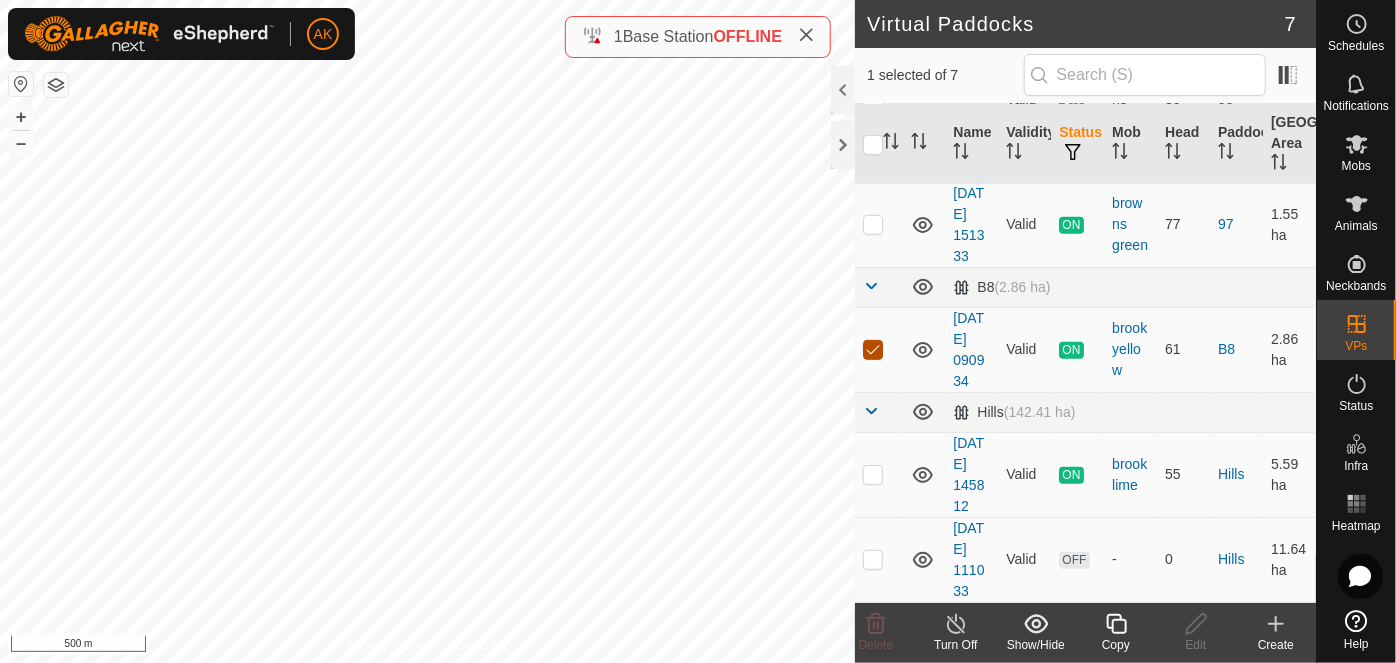 click at bounding box center (873, 350) 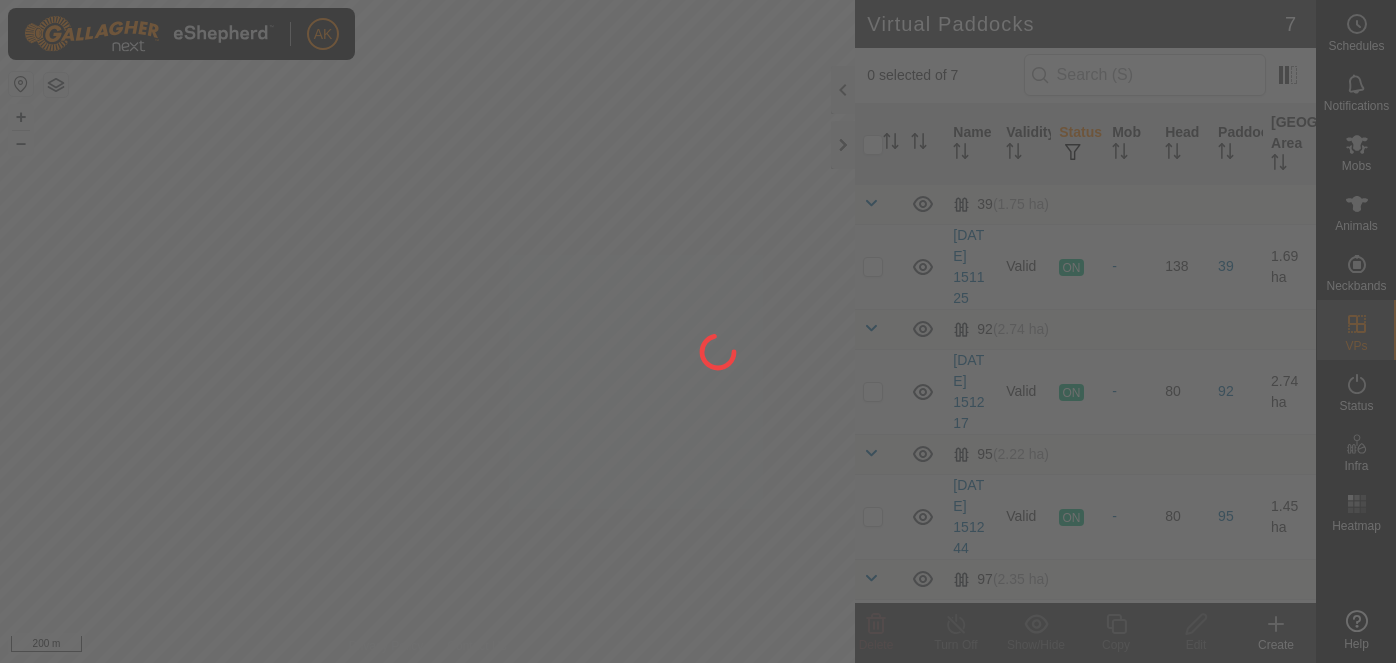scroll, scrollTop: 0, scrollLeft: 0, axis: both 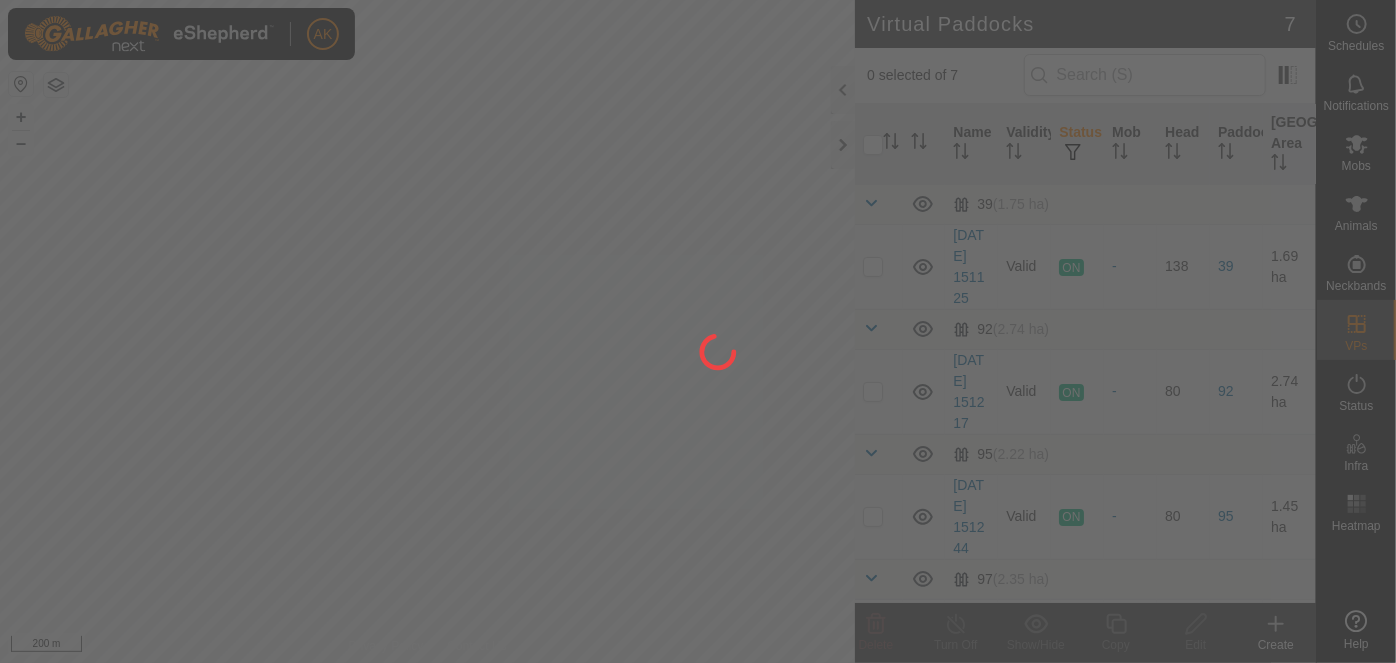 drag, startPoint x: 223, startPoint y: 416, endPoint x: 497, endPoint y: 427, distance: 274.2207 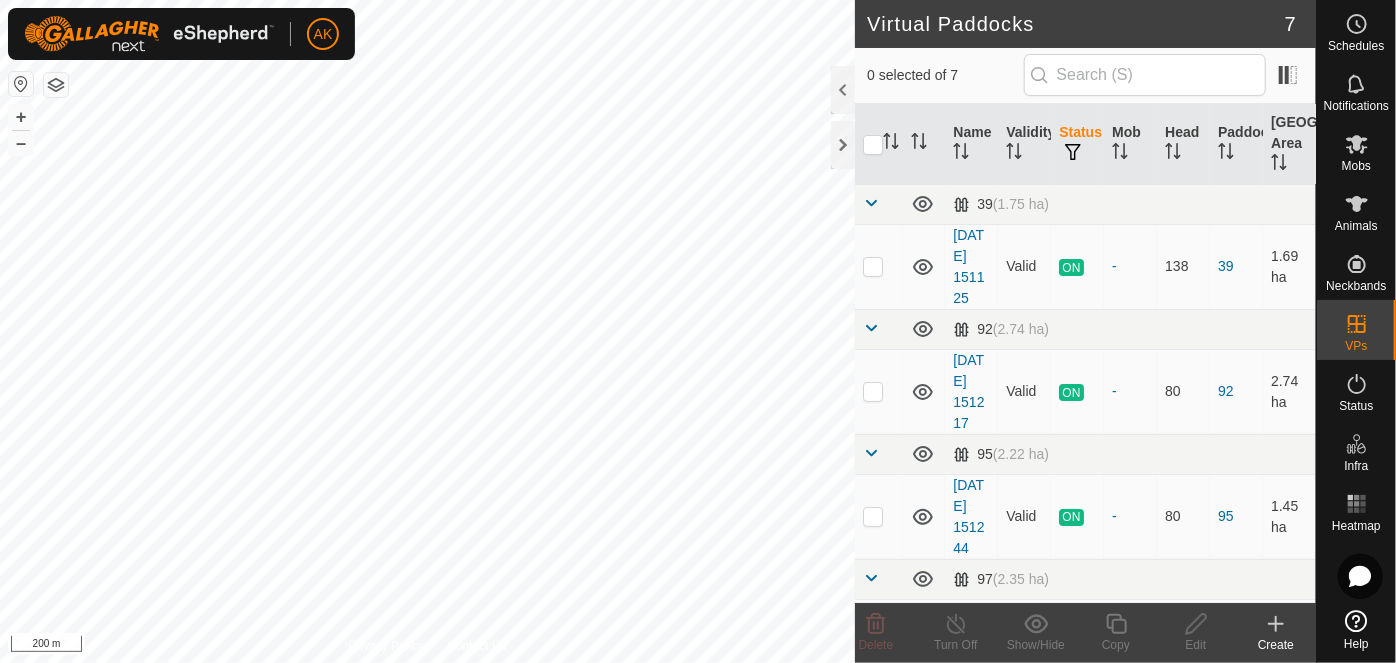 scroll, scrollTop: 0, scrollLeft: 0, axis: both 